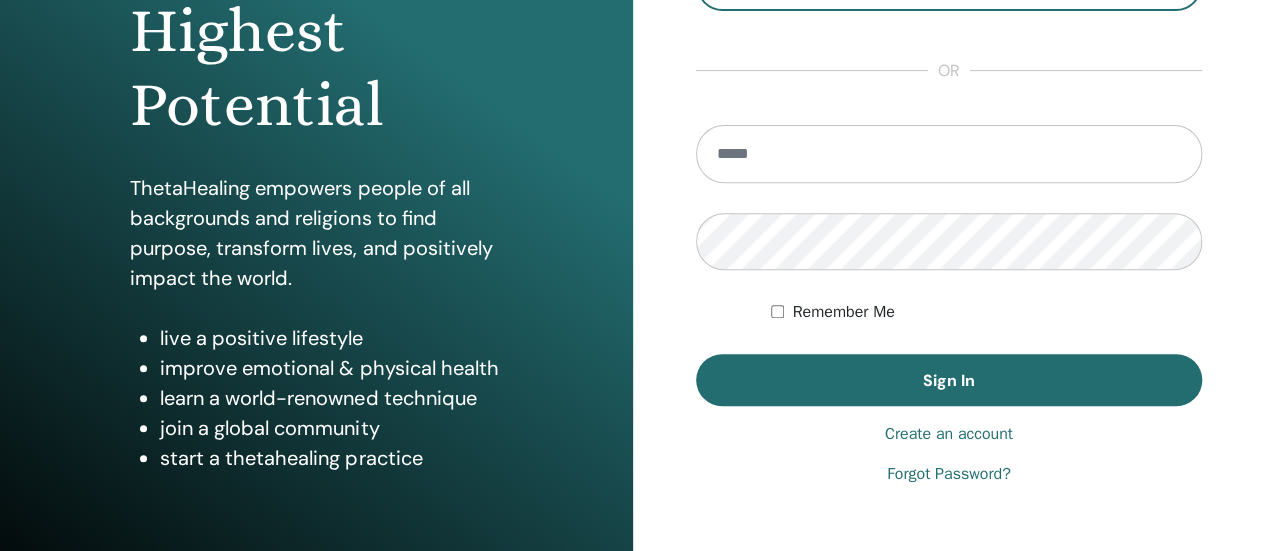 scroll, scrollTop: 300, scrollLeft: 0, axis: vertical 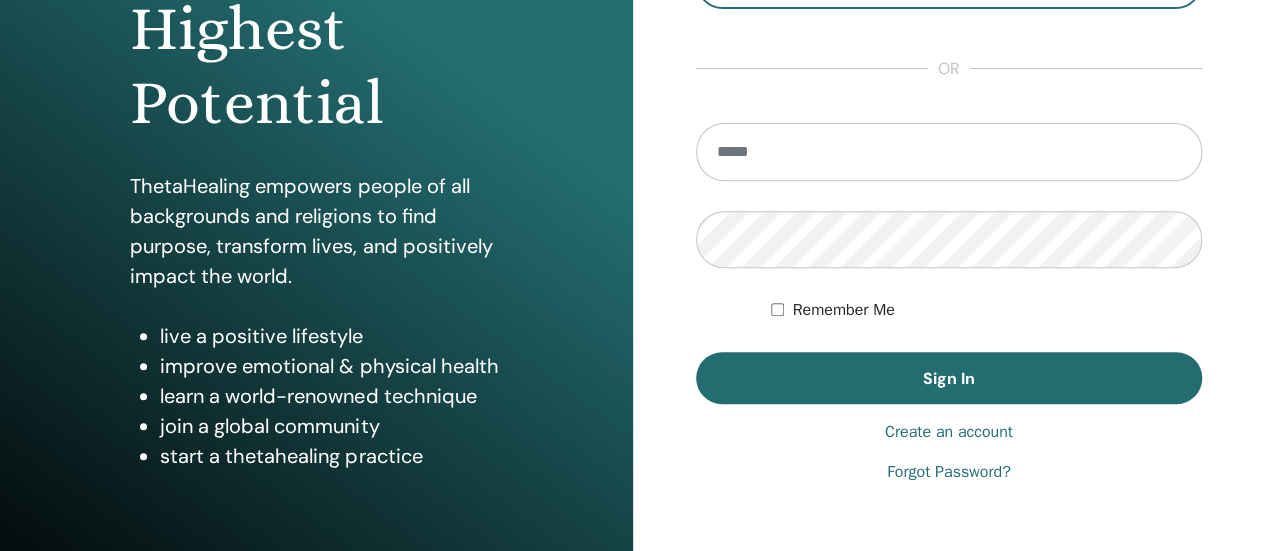 click on "Forgot Password?" at bounding box center (949, 472) 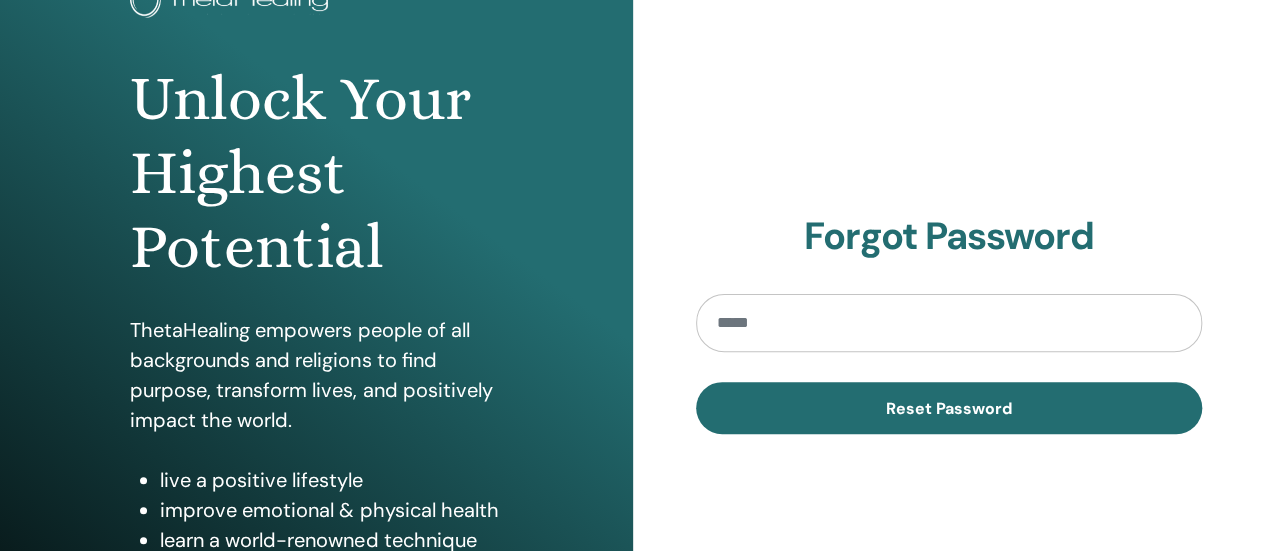 scroll, scrollTop: 200, scrollLeft: 0, axis: vertical 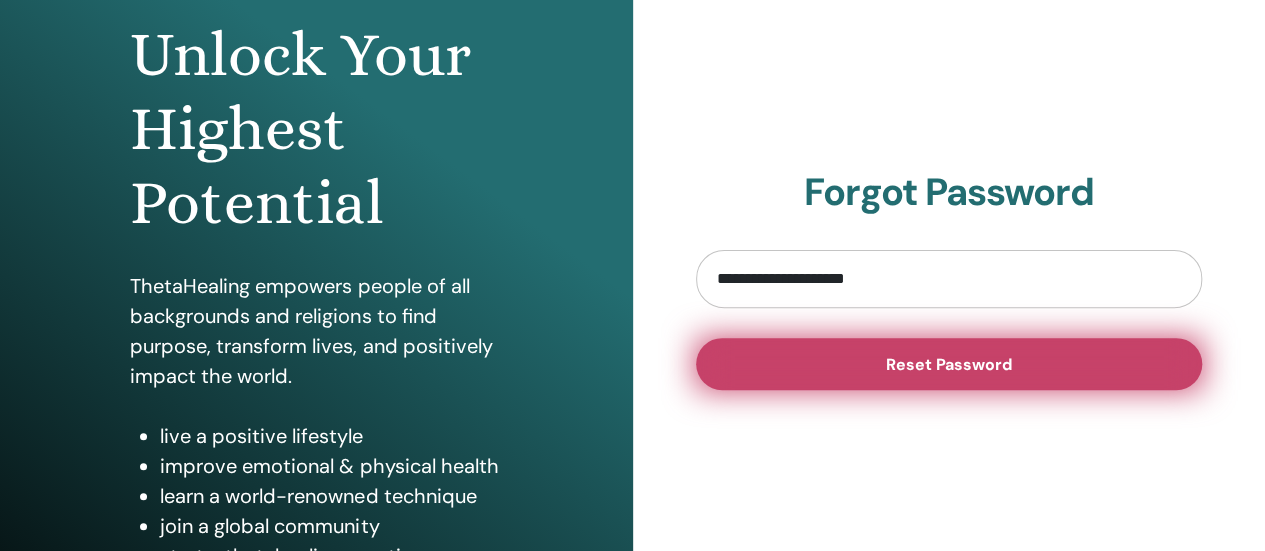 type on "**********" 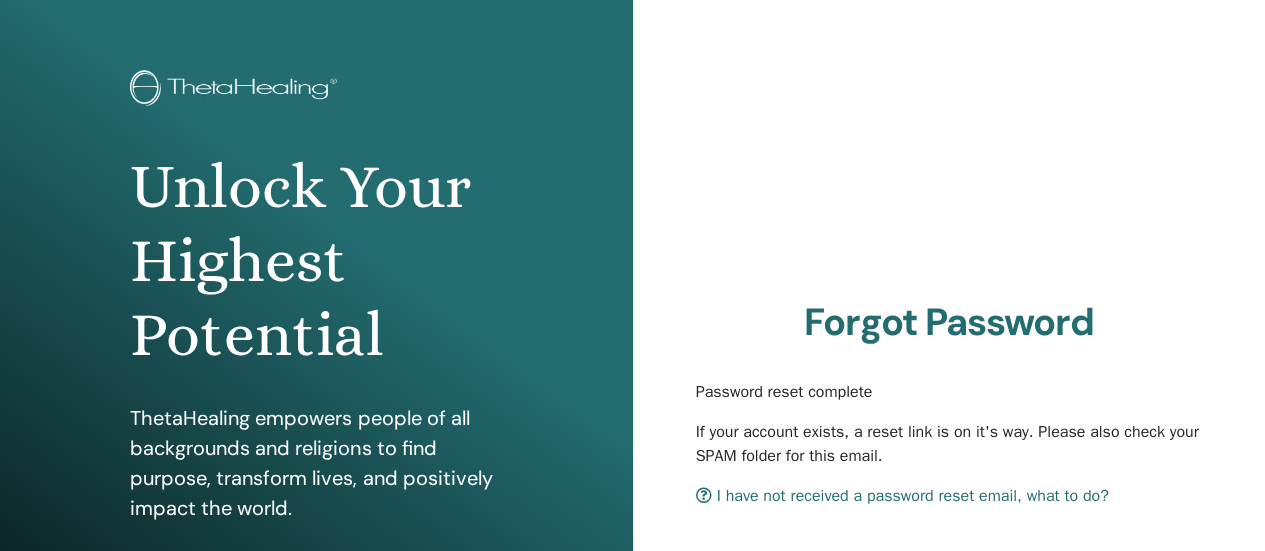 scroll, scrollTop: 100, scrollLeft: 0, axis: vertical 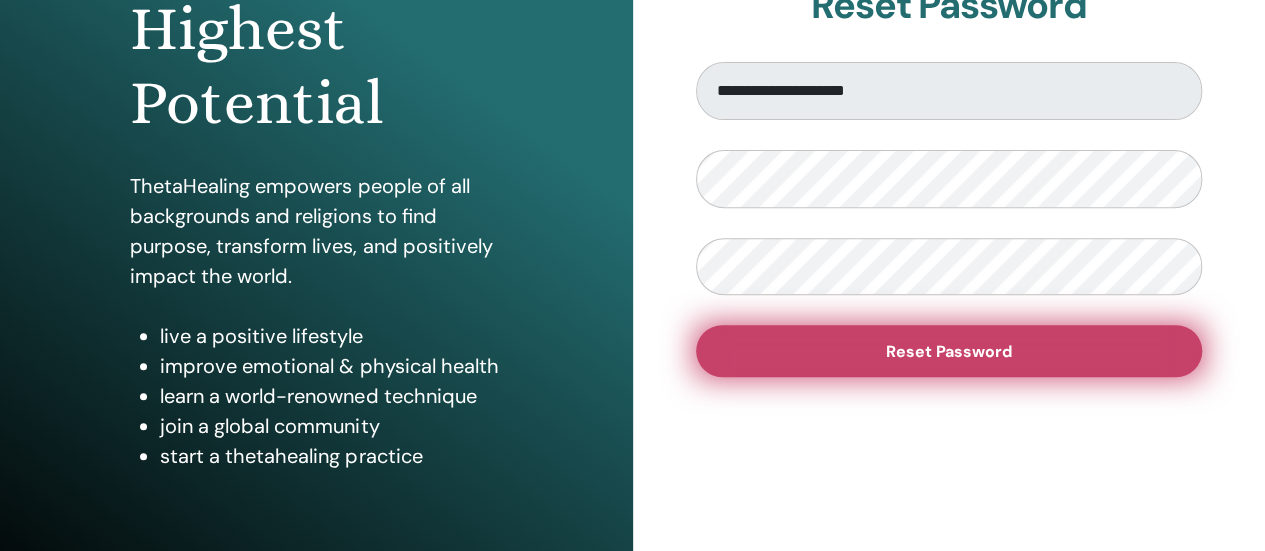 click on "Reset Password" at bounding box center (949, 351) 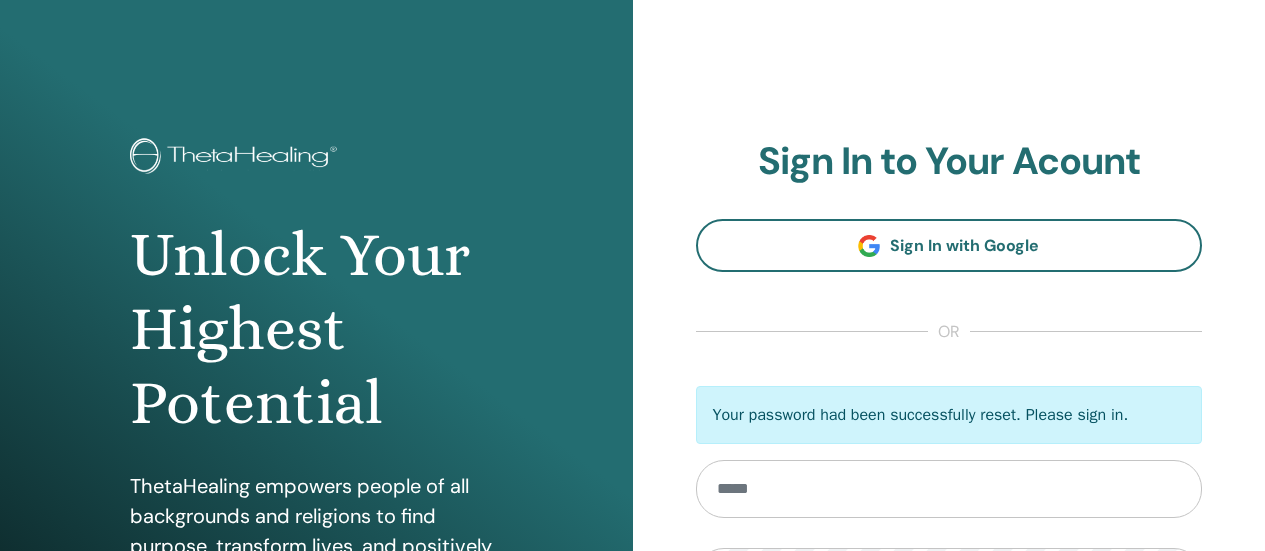 scroll, scrollTop: 5, scrollLeft: 0, axis: vertical 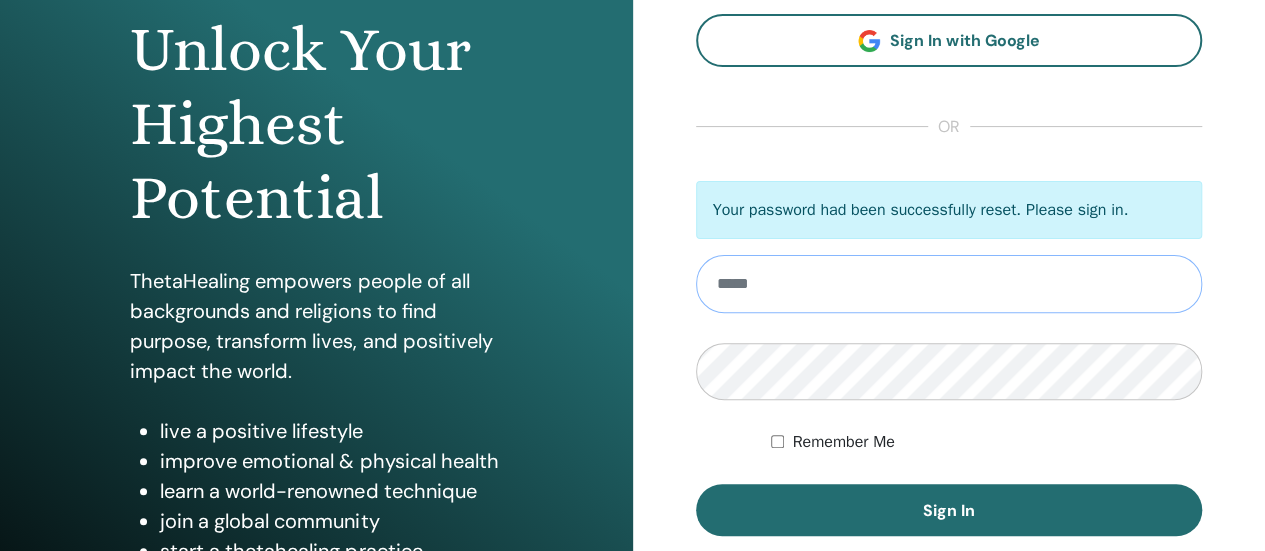 click at bounding box center (949, 284) 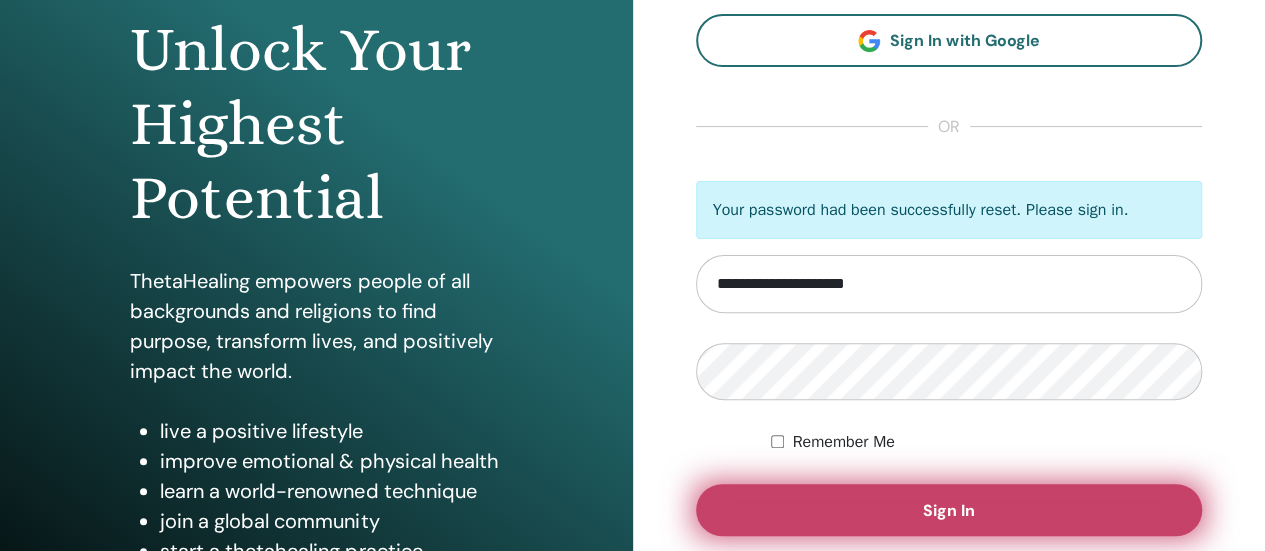 click on "Sign In" at bounding box center (949, 510) 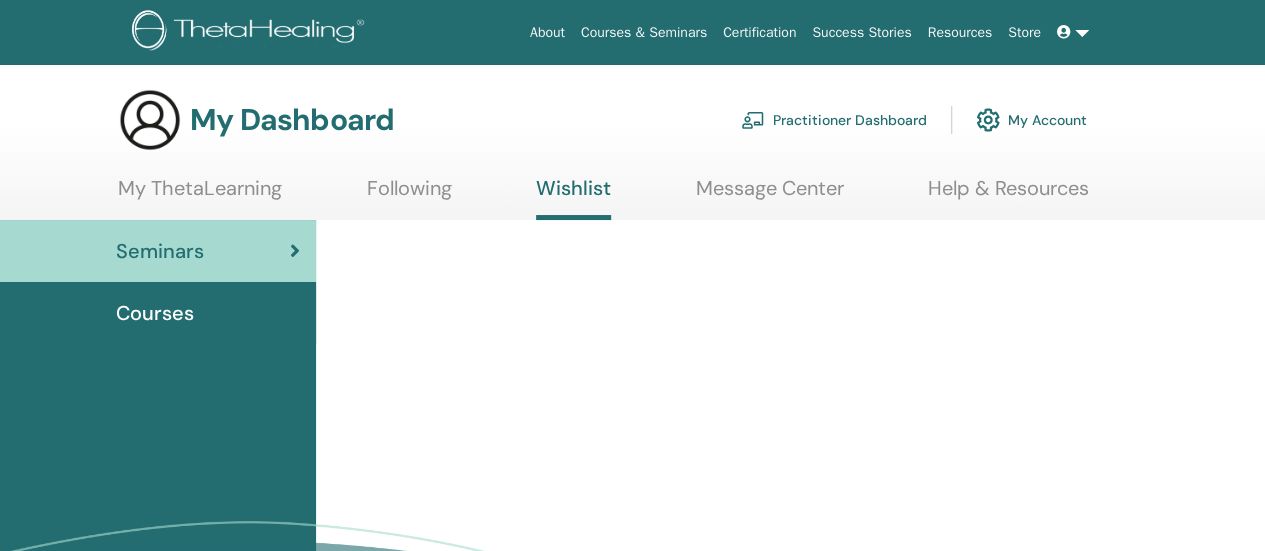 scroll, scrollTop: 100, scrollLeft: 0, axis: vertical 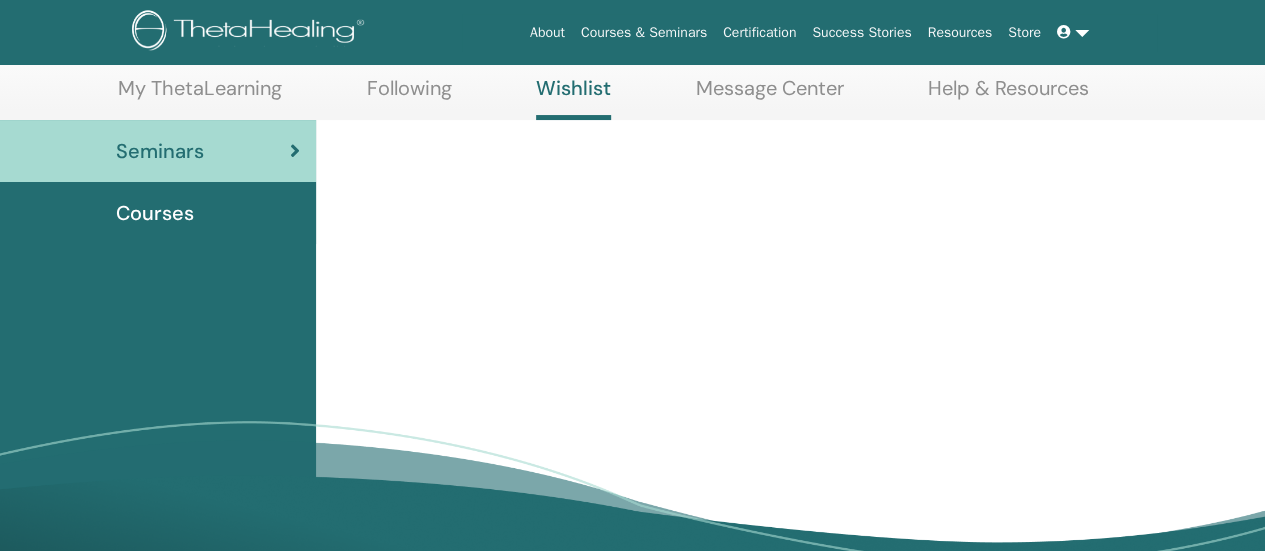 click on "Courses" at bounding box center [155, 213] 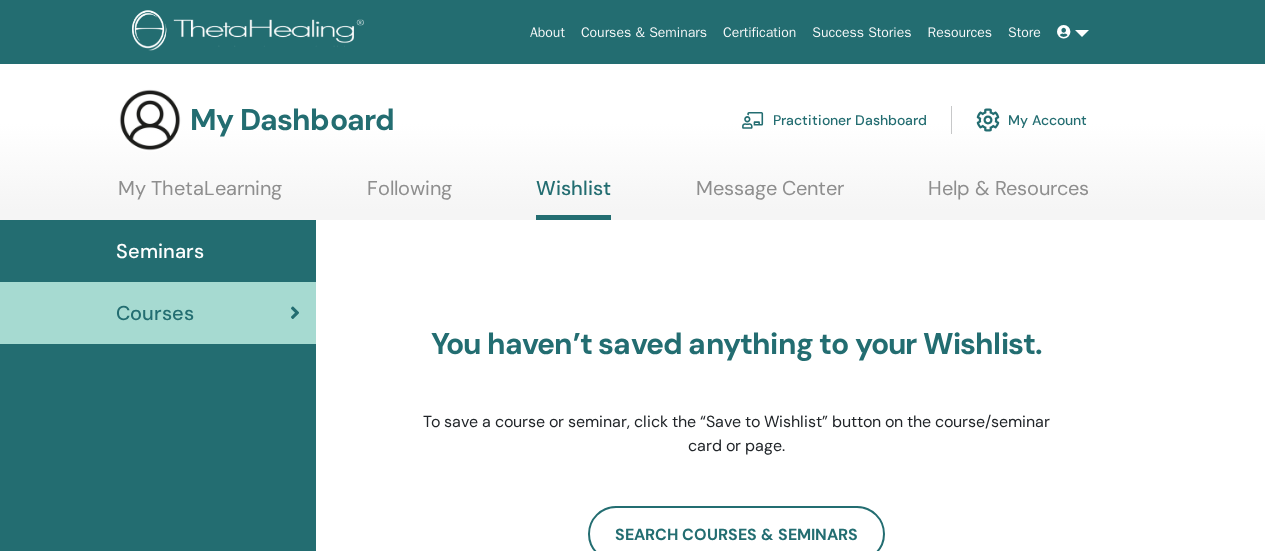 scroll, scrollTop: 0, scrollLeft: 0, axis: both 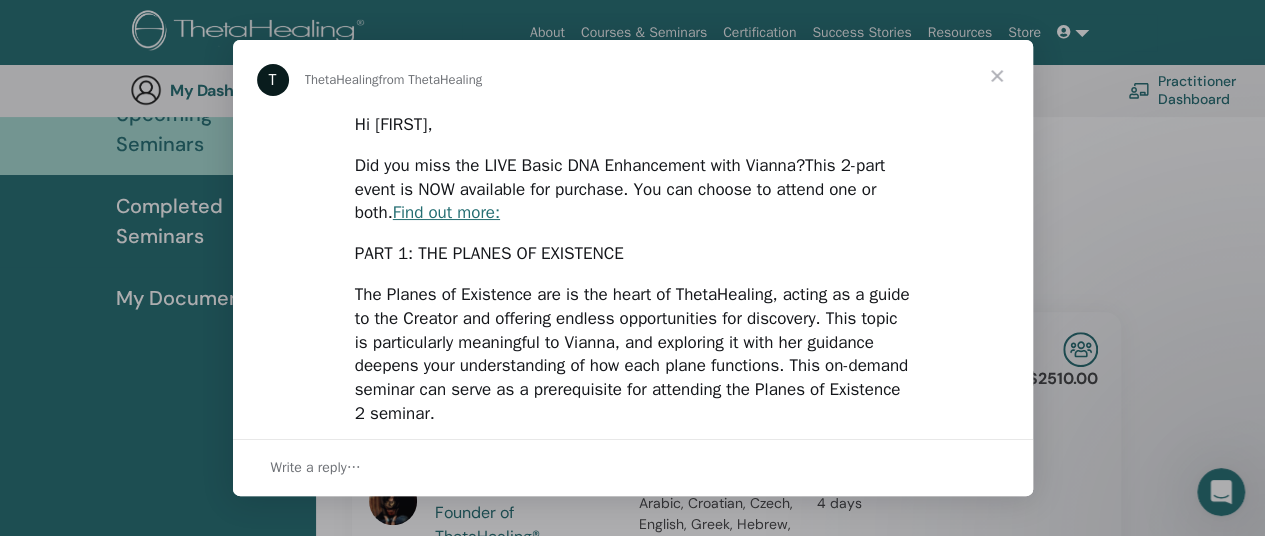 click at bounding box center [997, 76] 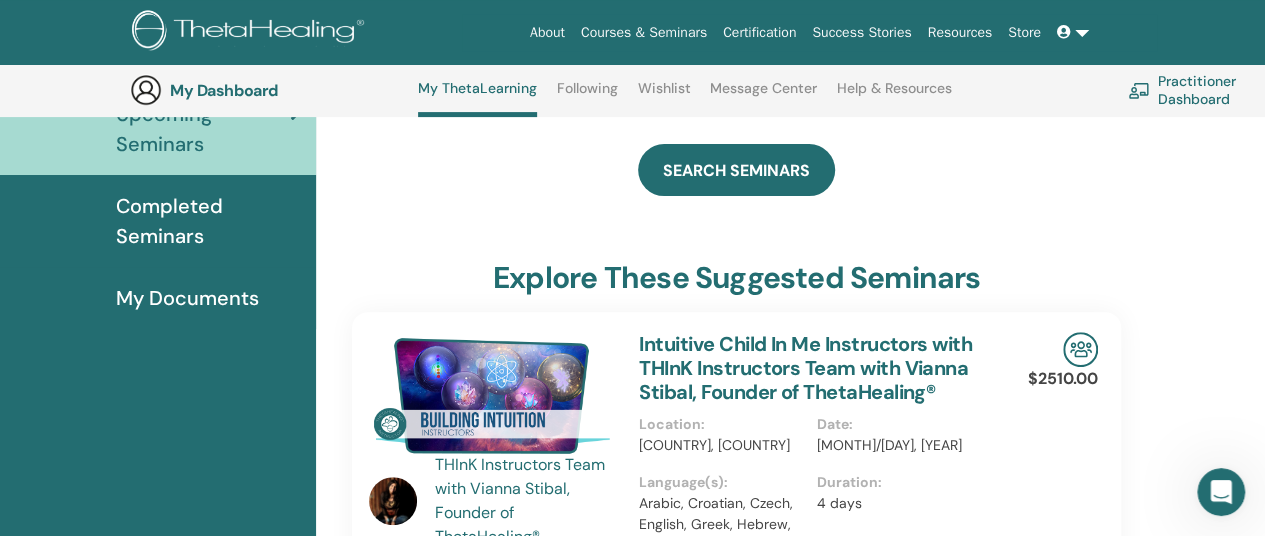 click on "Completed Seminars" at bounding box center [208, 221] 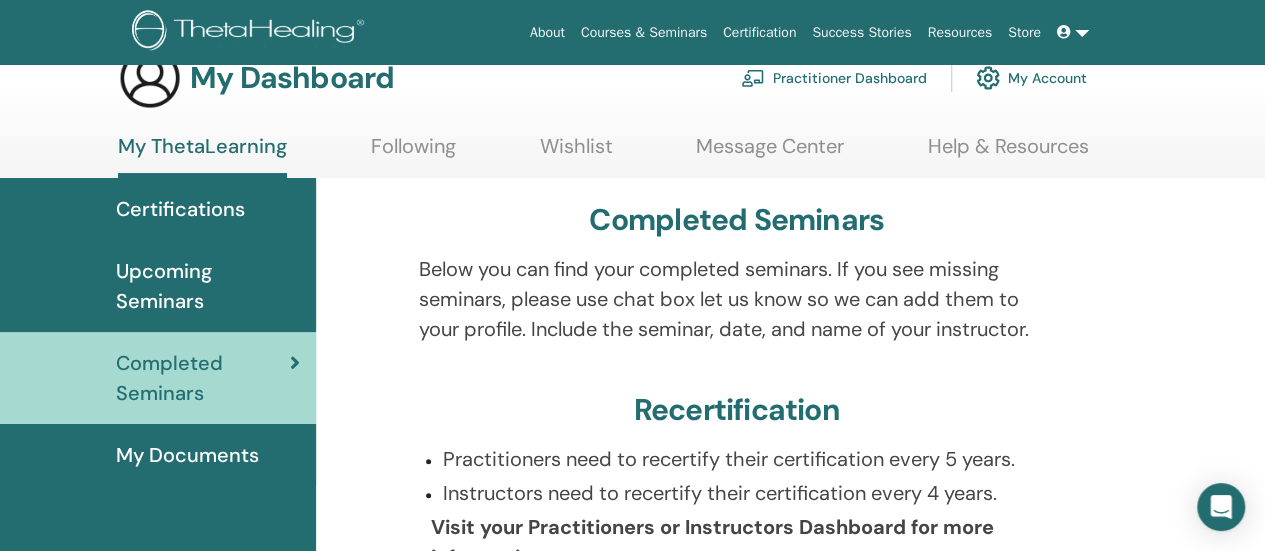 scroll, scrollTop: 0, scrollLeft: 0, axis: both 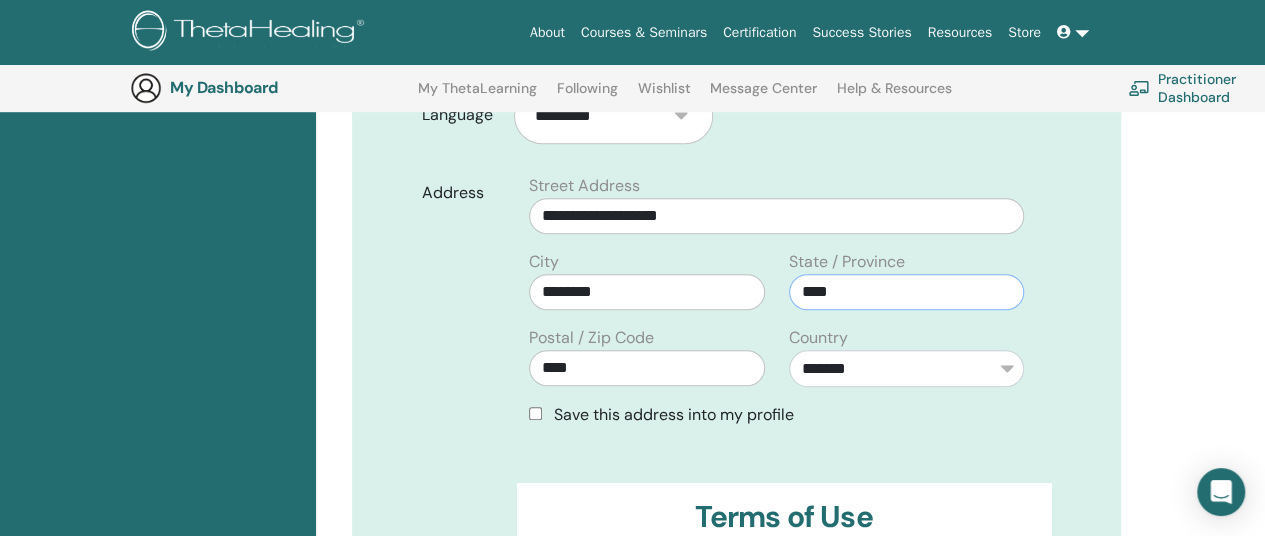 drag, startPoint x: 838, startPoint y: 287, endPoint x: 764, endPoint y: 282, distance: 74.168724 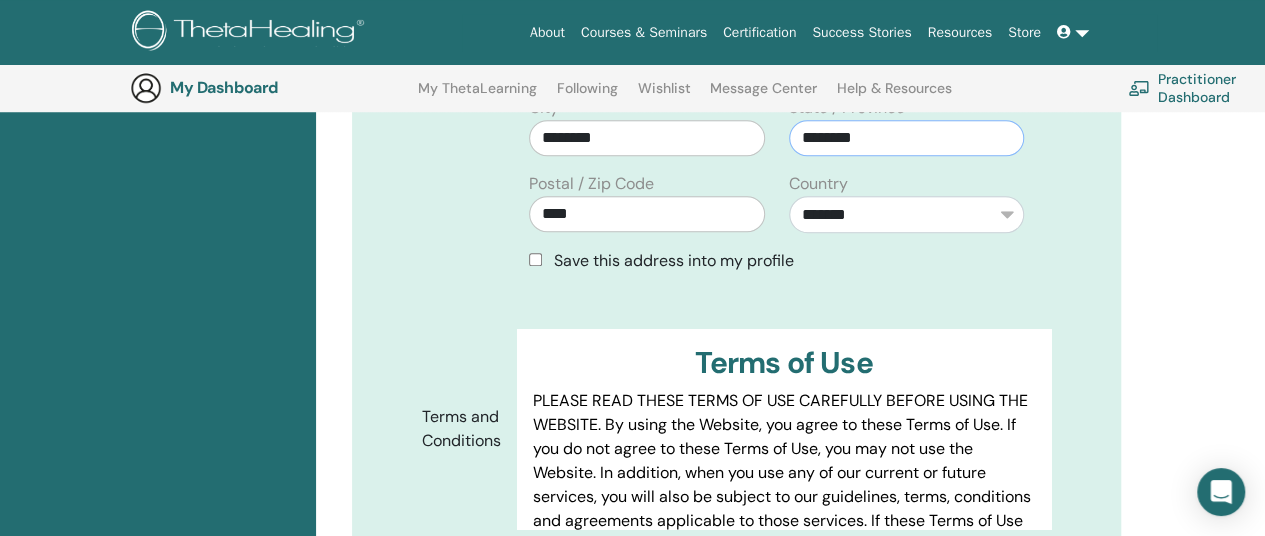 scroll, scrollTop: 848, scrollLeft: 0, axis: vertical 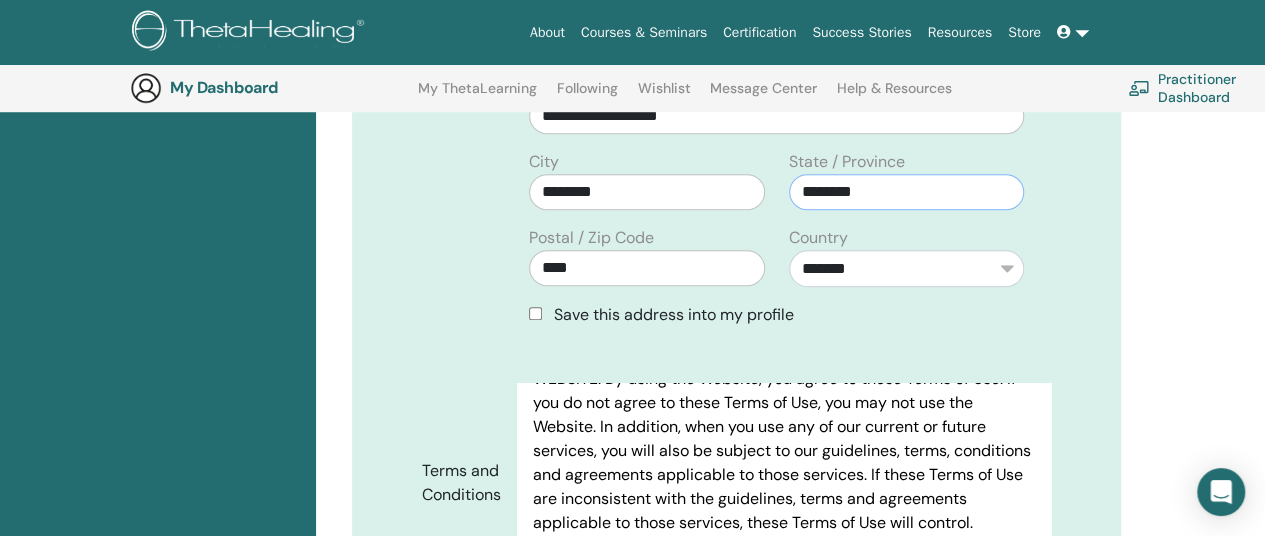 type on "********" 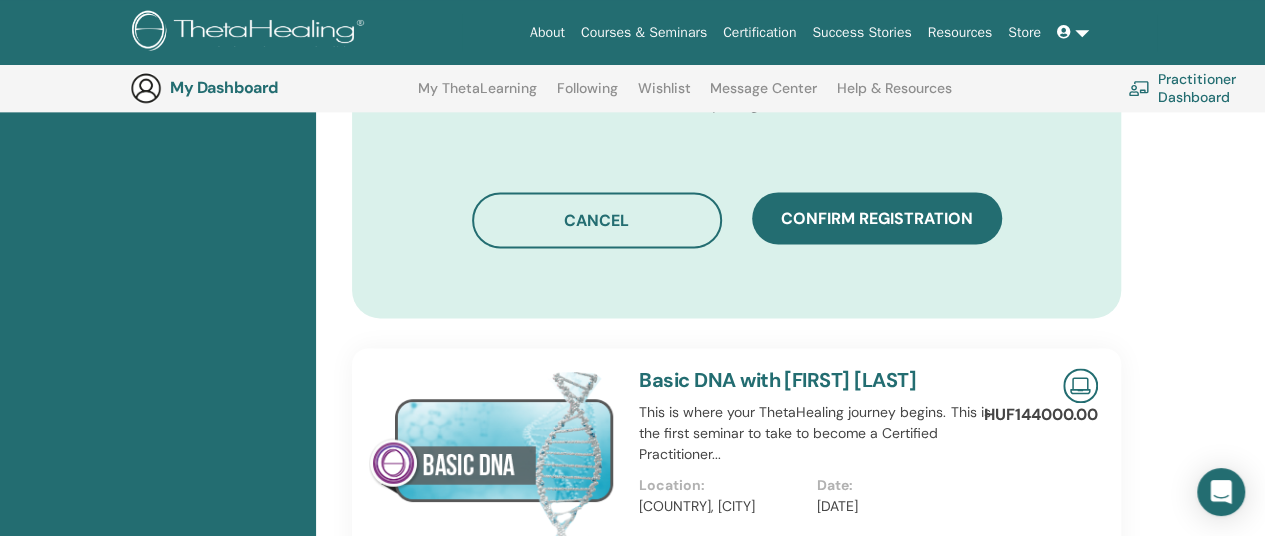 scroll, scrollTop: 1248, scrollLeft: 0, axis: vertical 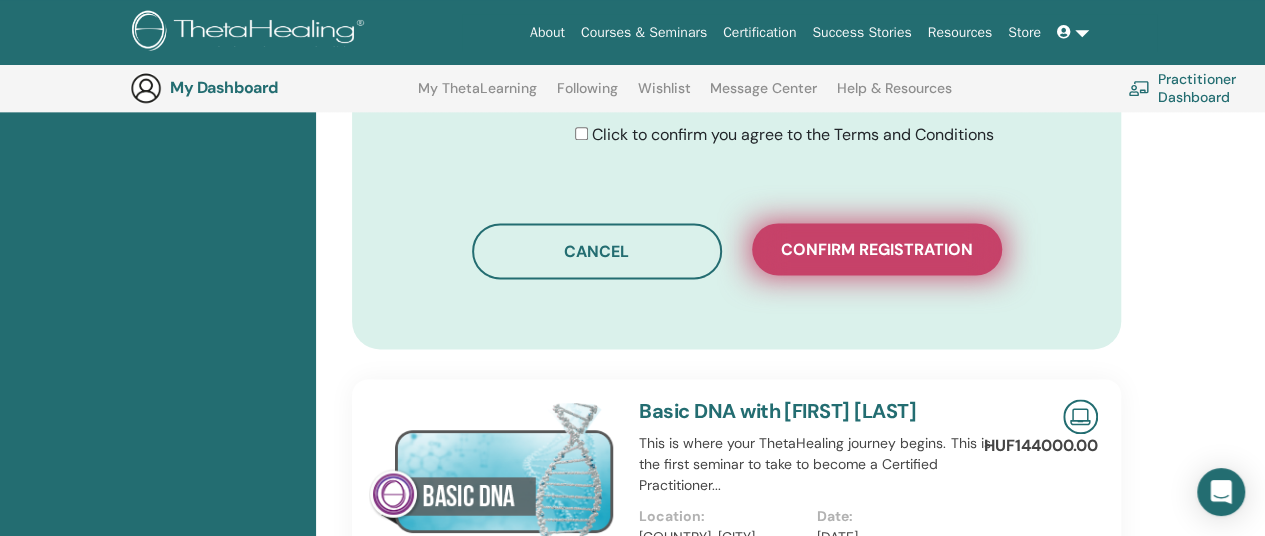 click on "Confirm registration" at bounding box center [877, 249] 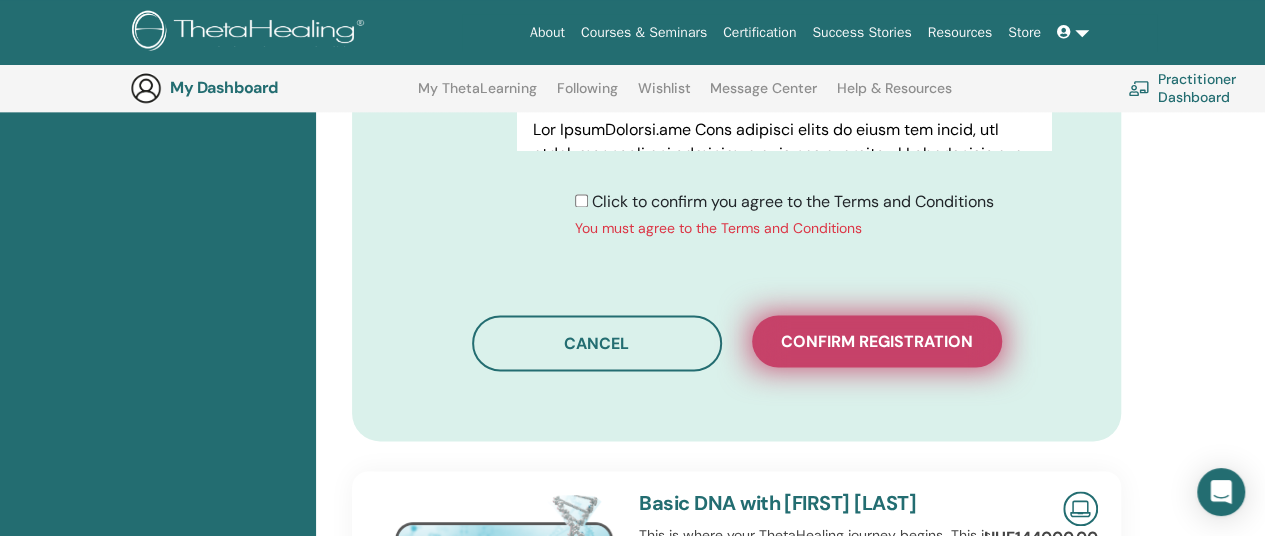 click on "Confirm registration" at bounding box center (877, 341) 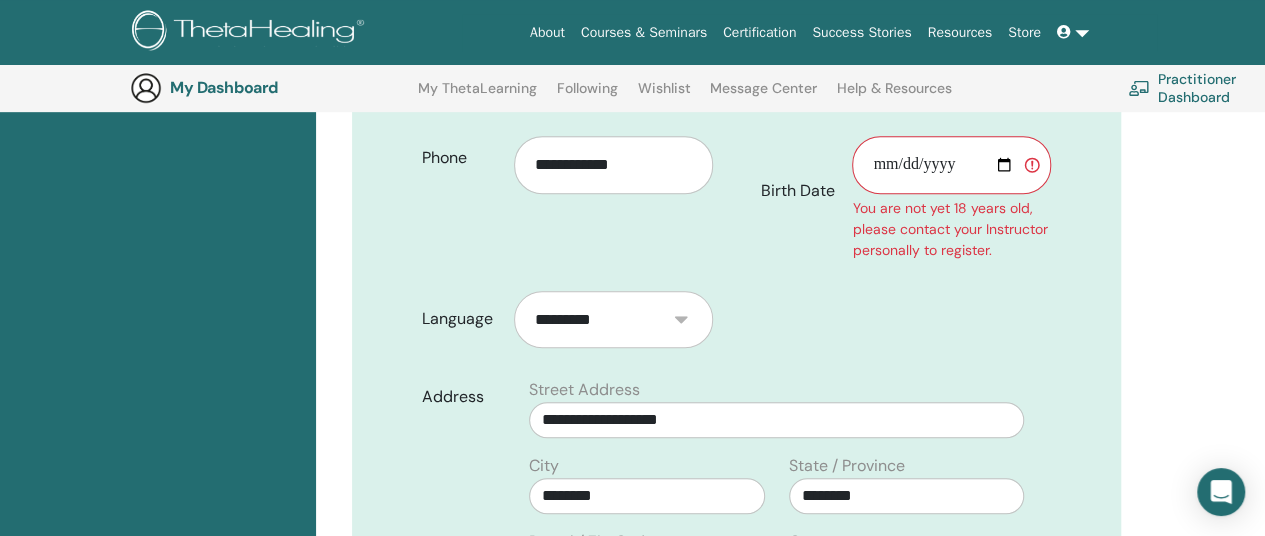 scroll, scrollTop: 448, scrollLeft: 0, axis: vertical 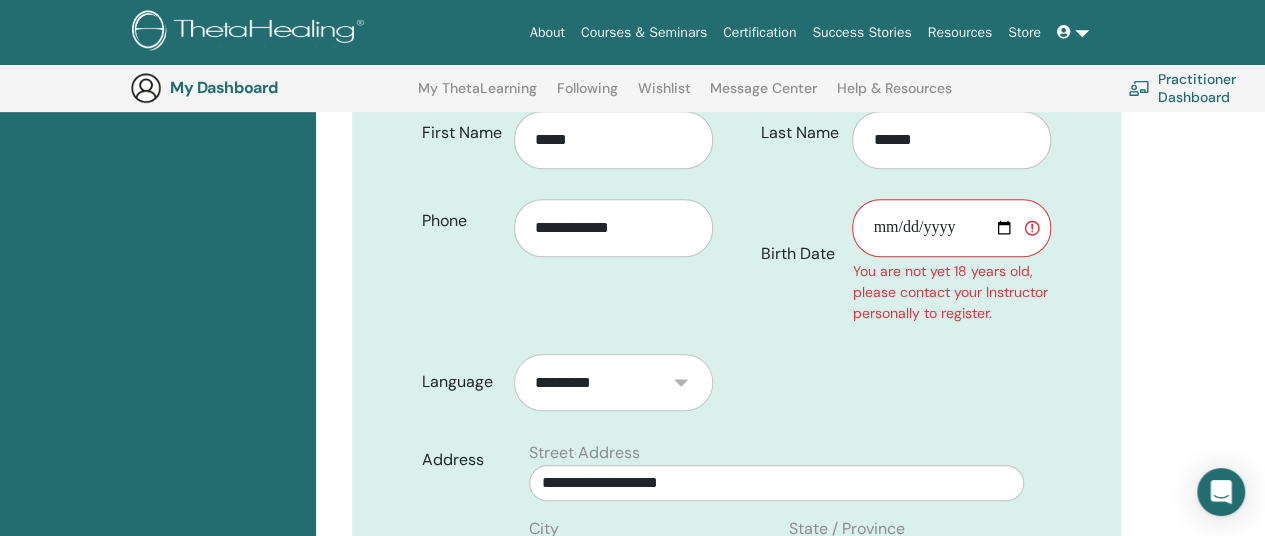 click on "Birth Date" at bounding box center (951, 228) 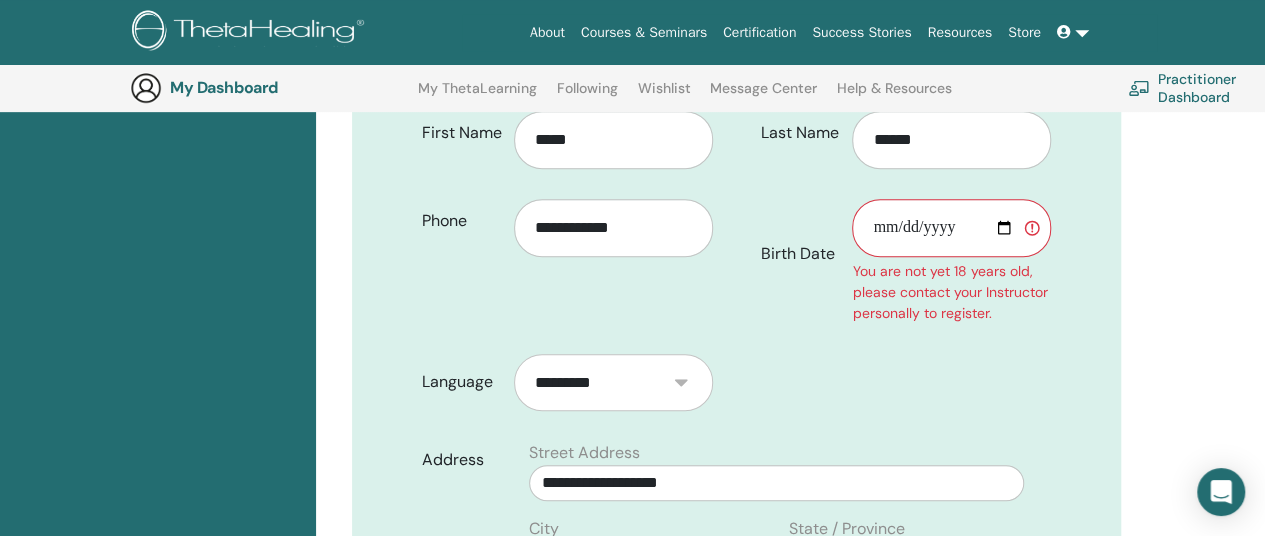 type on "**********" 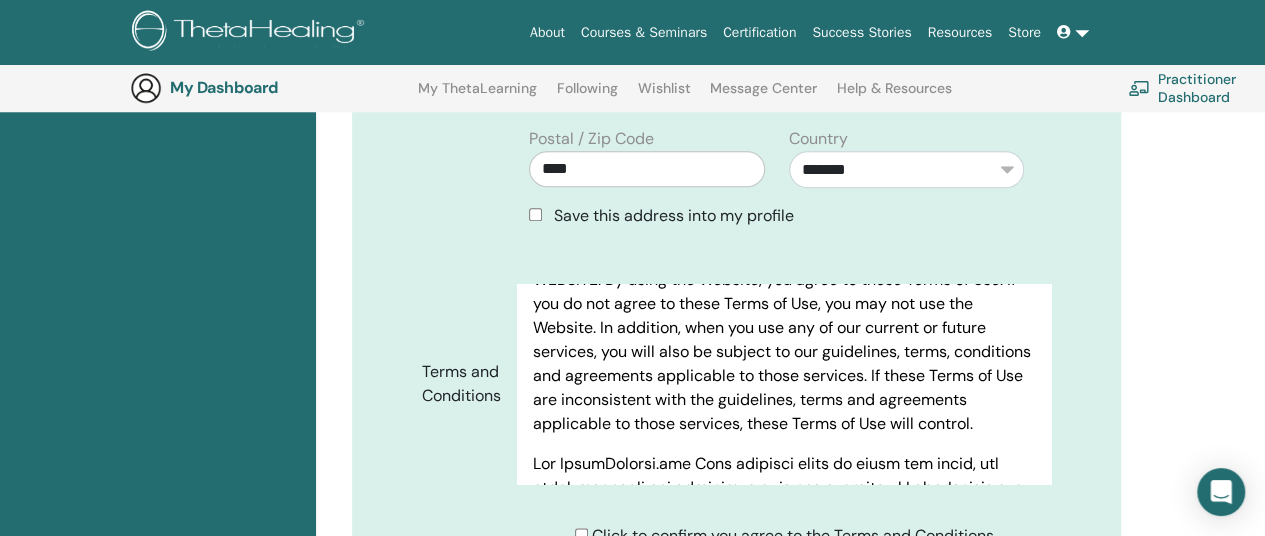 scroll, scrollTop: 948, scrollLeft: 0, axis: vertical 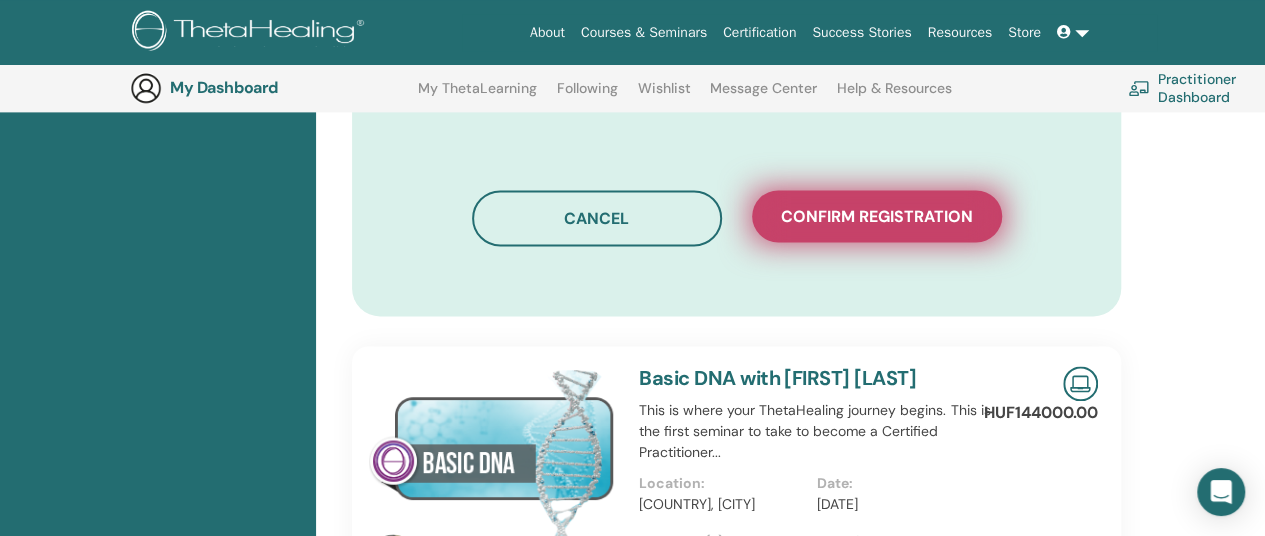 click on "Confirm registration" at bounding box center [877, 216] 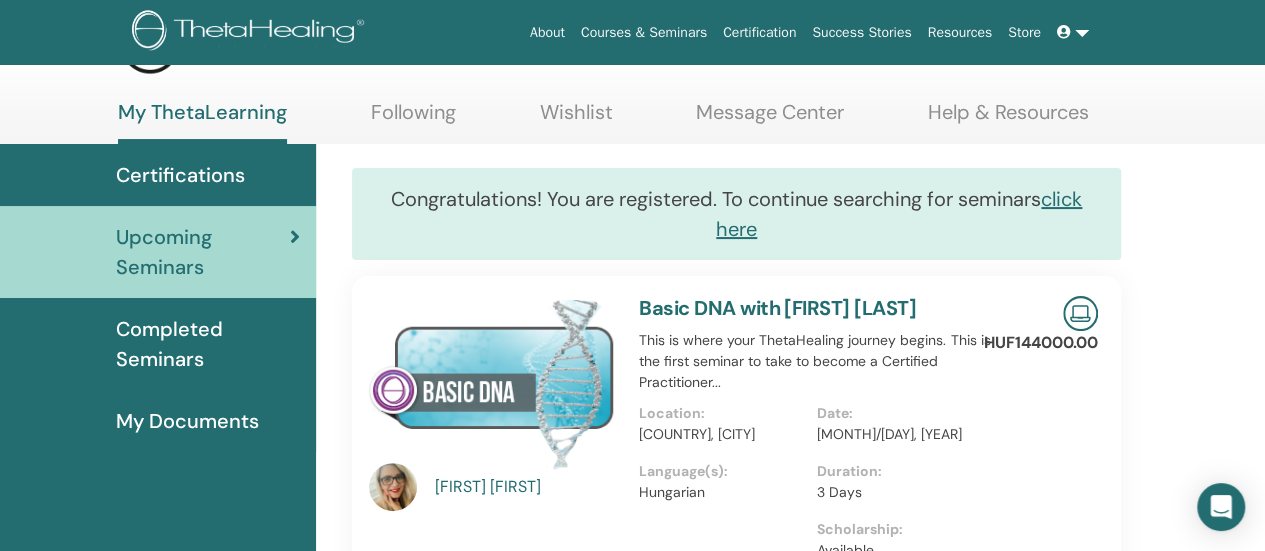 scroll, scrollTop: 0, scrollLeft: 0, axis: both 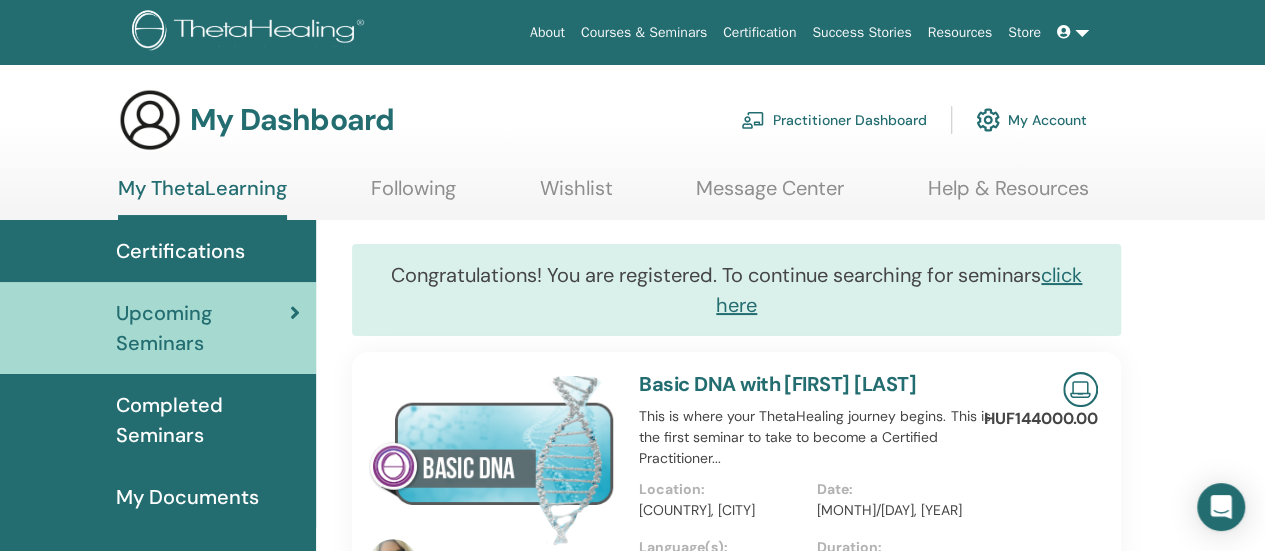 click at bounding box center (1073, 32) 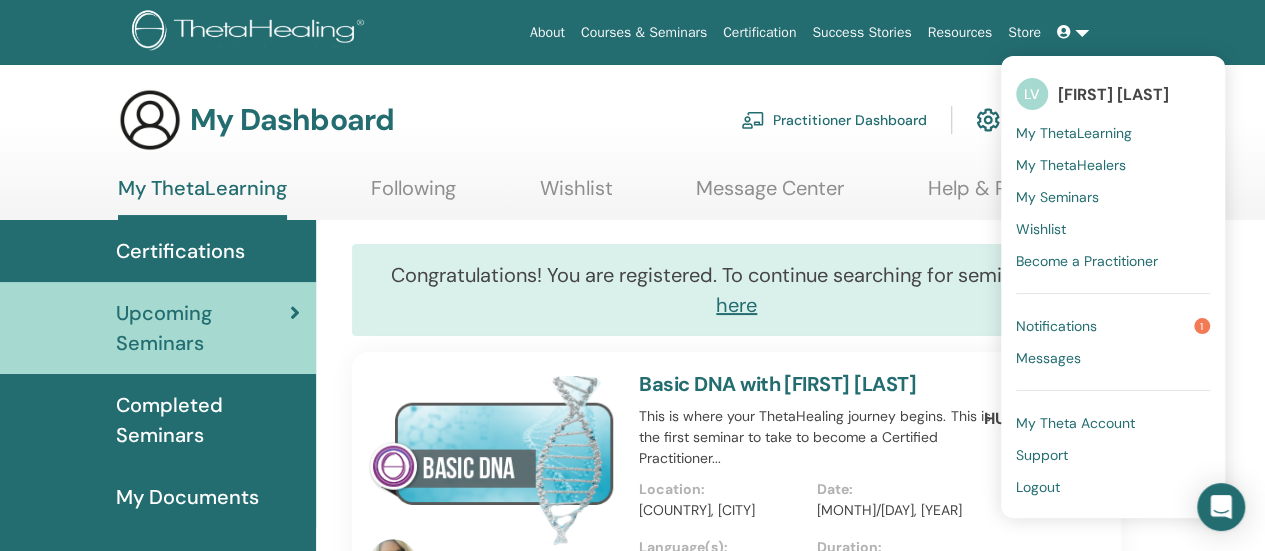 click on "Logout" at bounding box center [1038, 487] 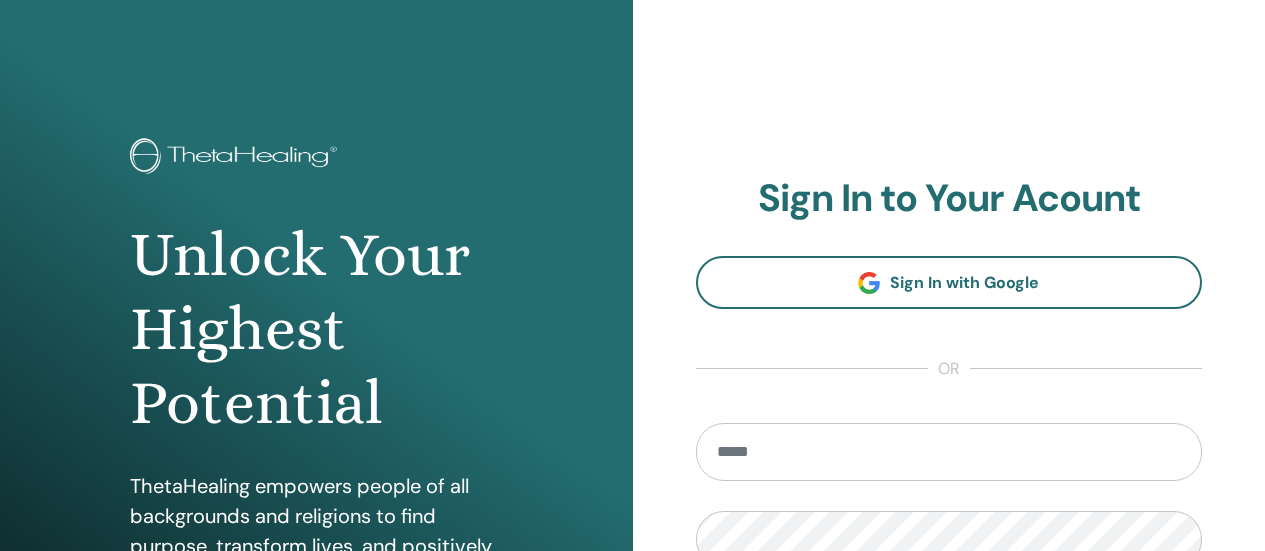 scroll, scrollTop: 0, scrollLeft: 0, axis: both 